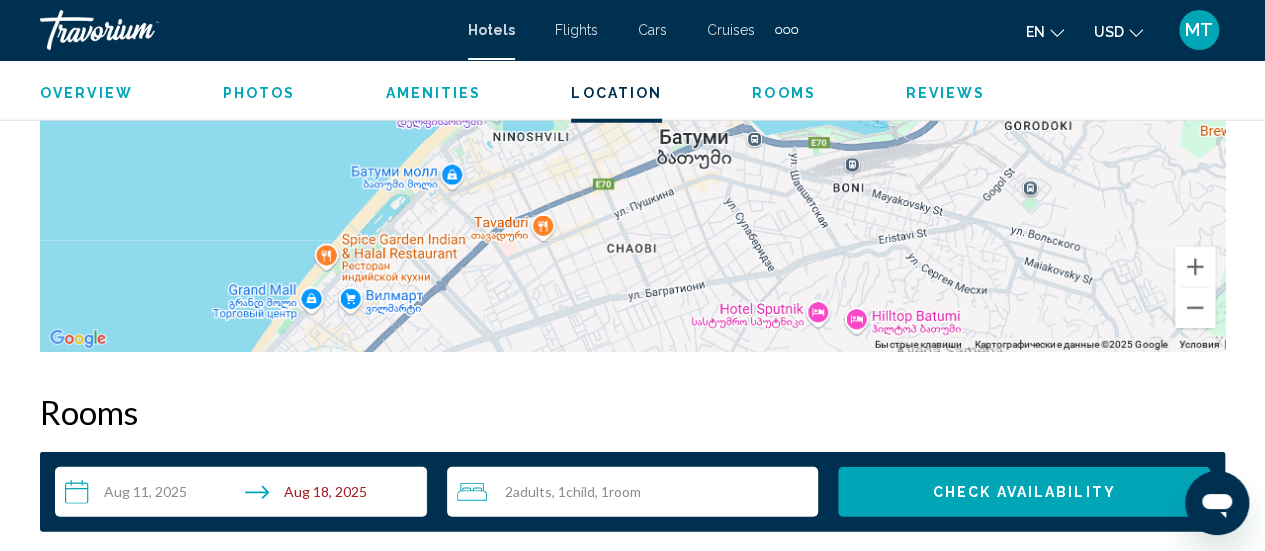 scroll, scrollTop: 0, scrollLeft: 0, axis: both 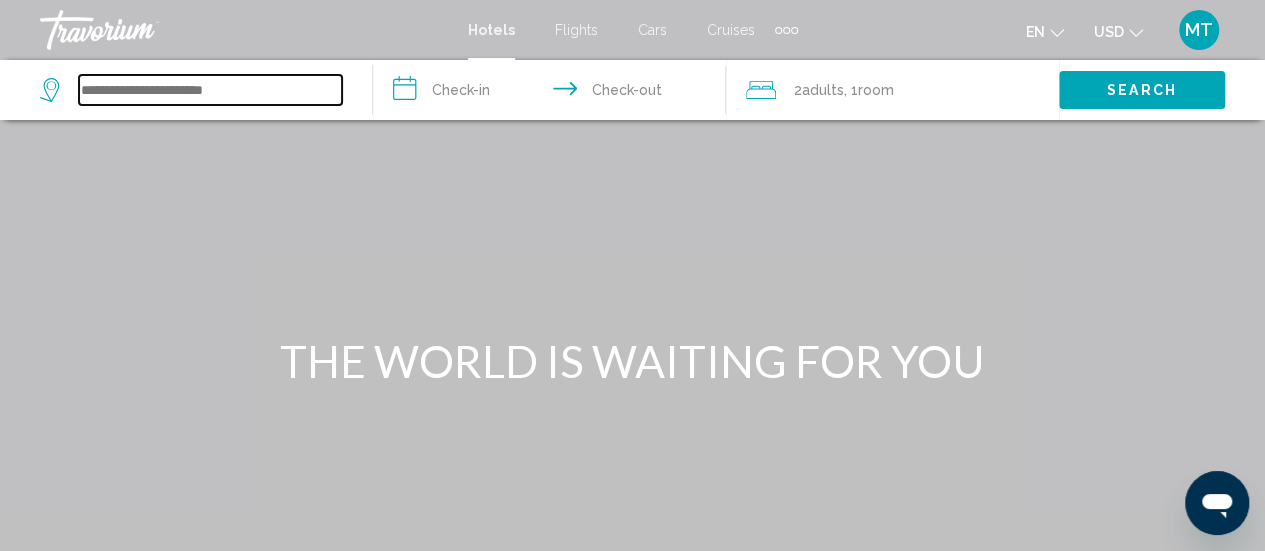 click at bounding box center [210, 90] 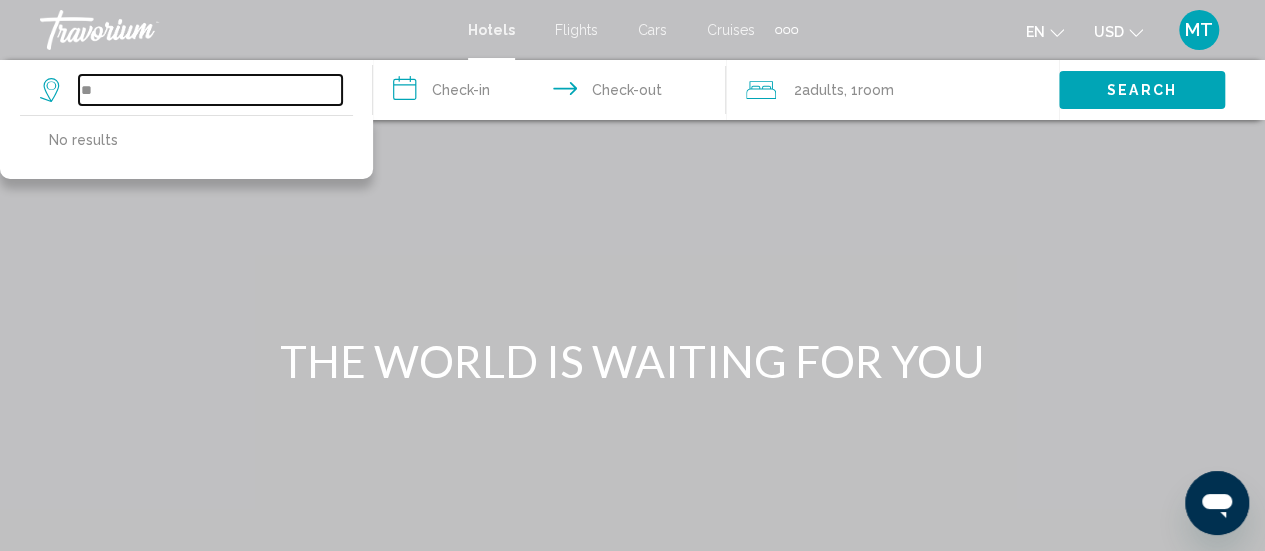 type on "*" 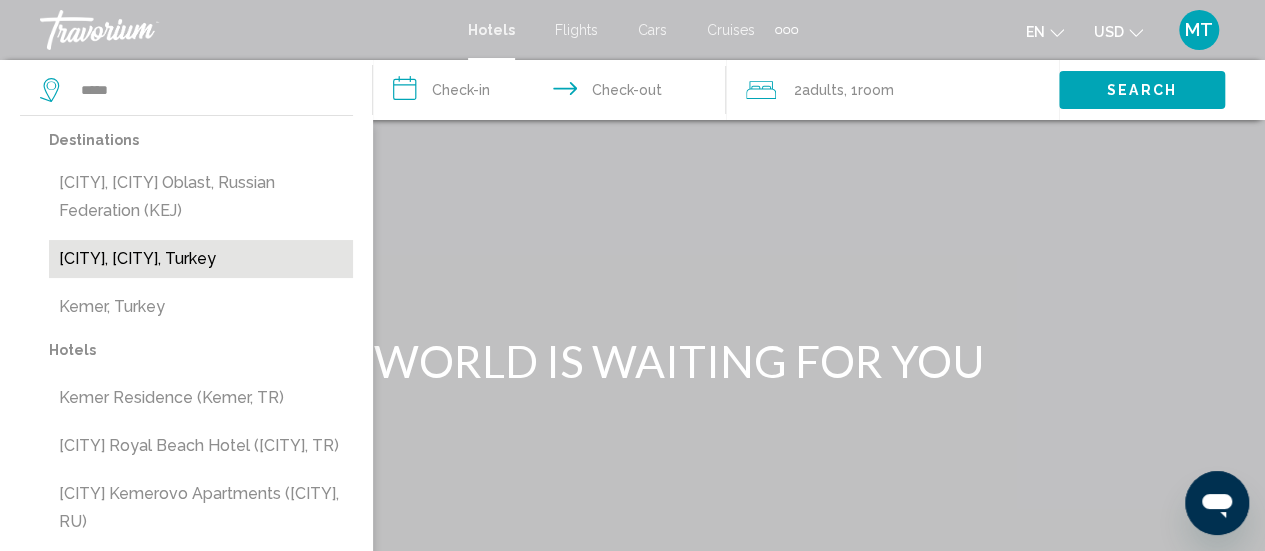 click on "[CITY], [CITY], Turkey" at bounding box center [201, 259] 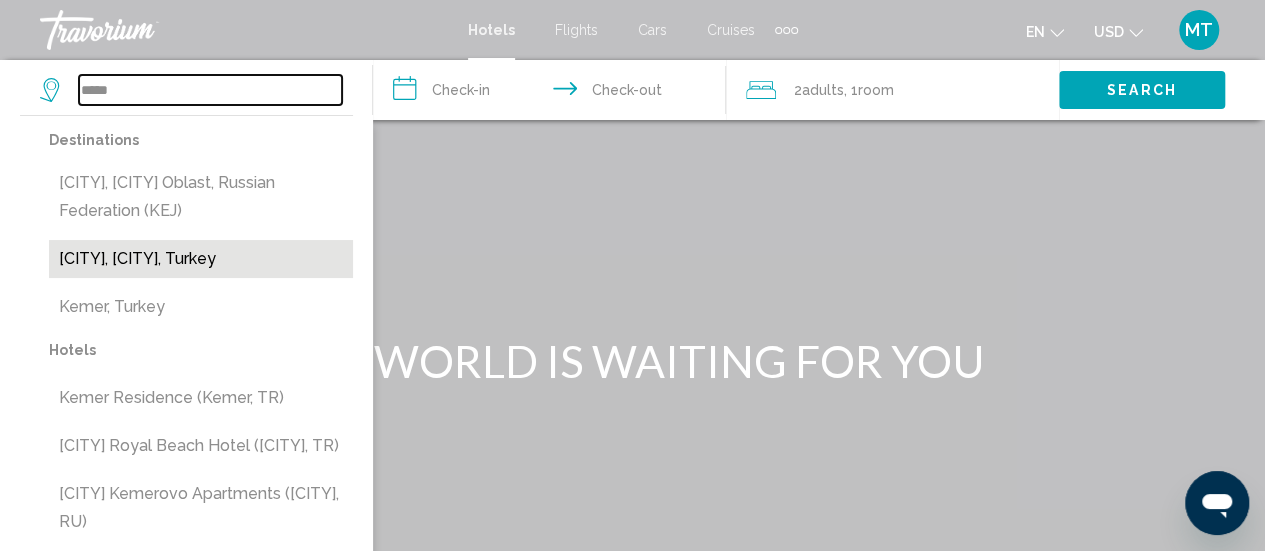 type on "**********" 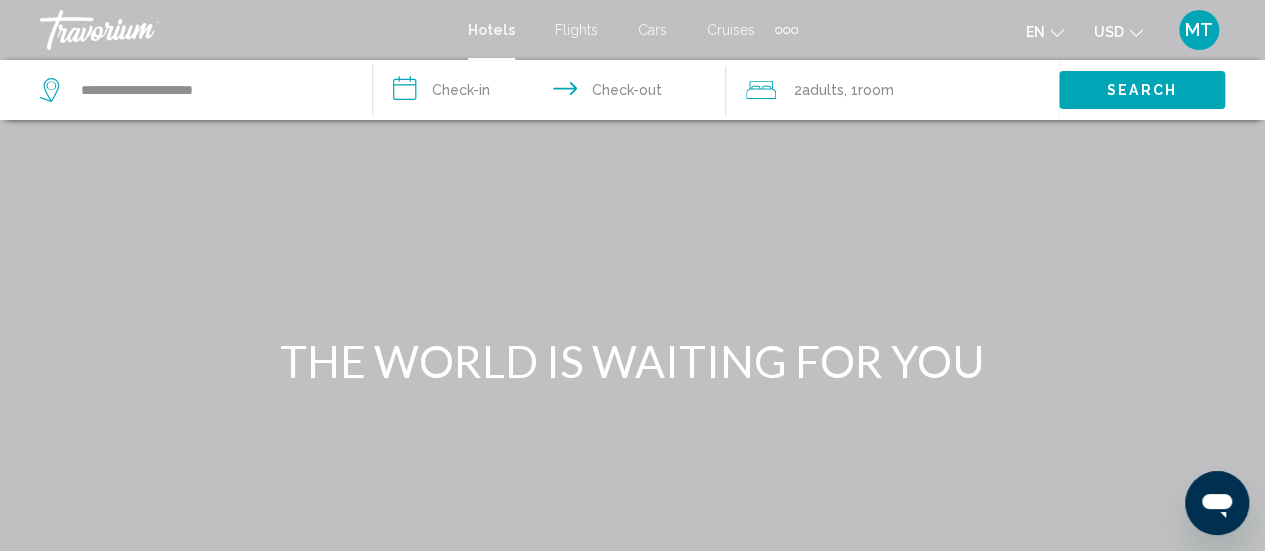 click on "**********" at bounding box center (553, 93) 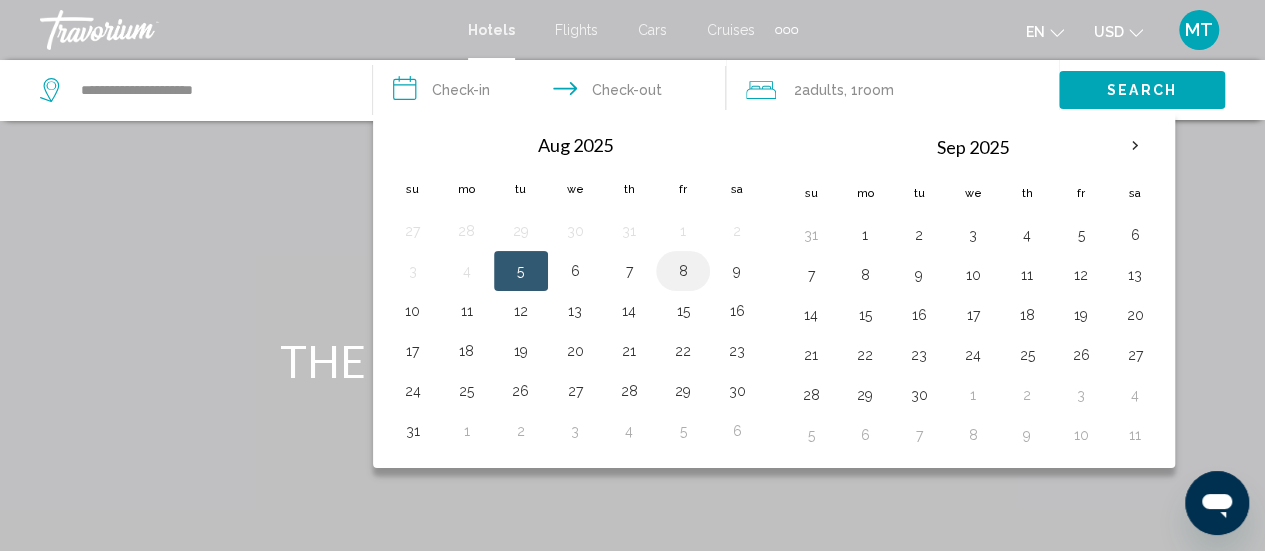 click on "8" at bounding box center (683, 271) 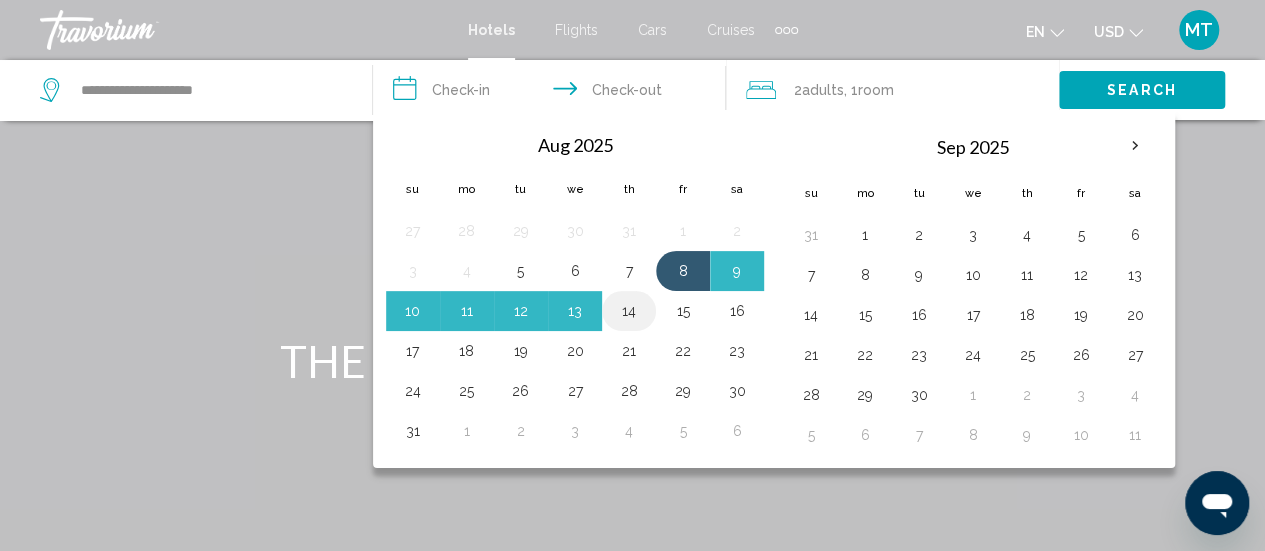 click on "14" at bounding box center [629, 311] 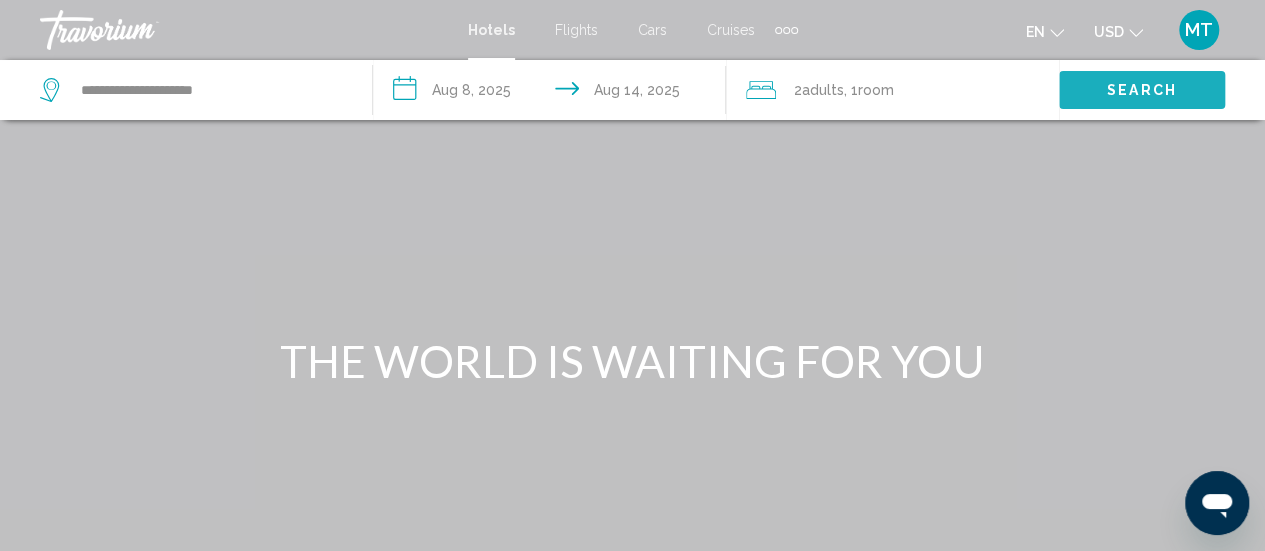 click on "Search" at bounding box center [1142, 89] 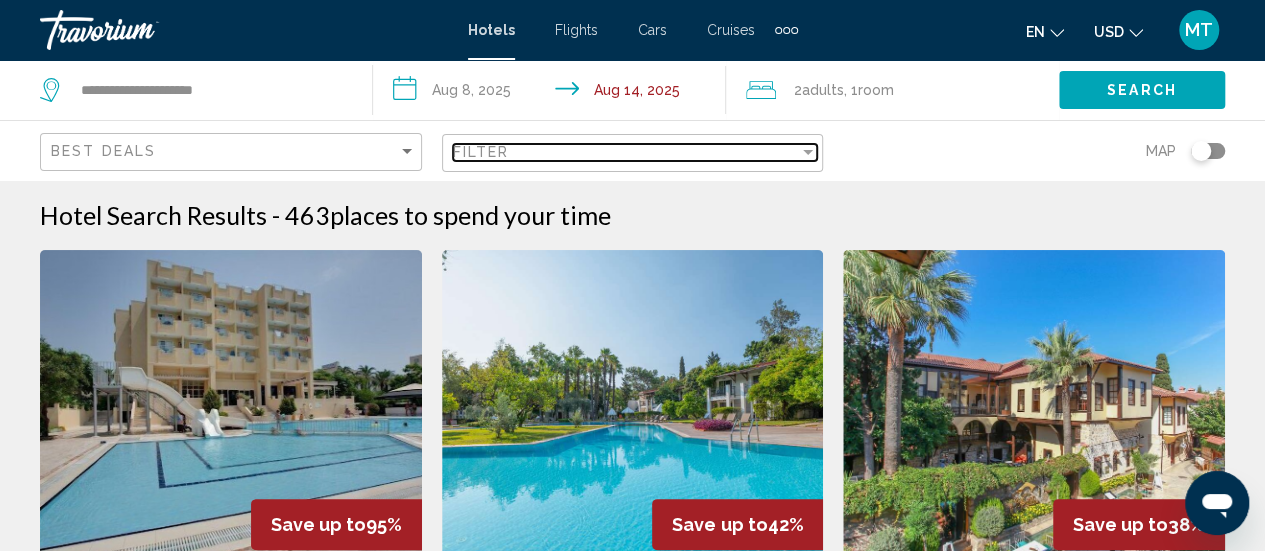 click on "Filter" at bounding box center [626, 152] 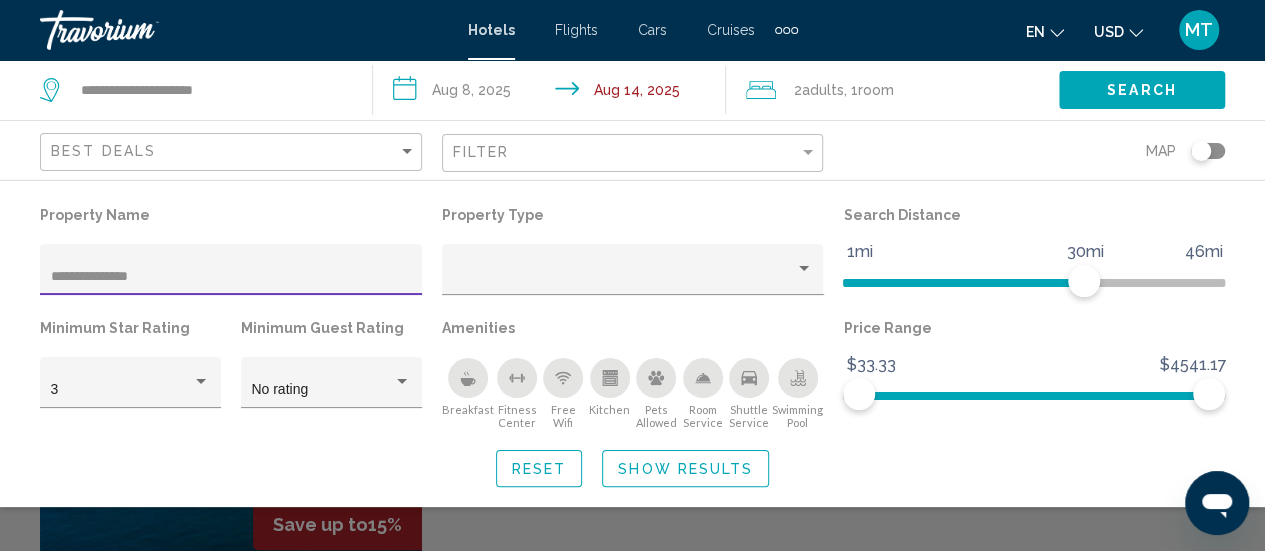 type on "**********" 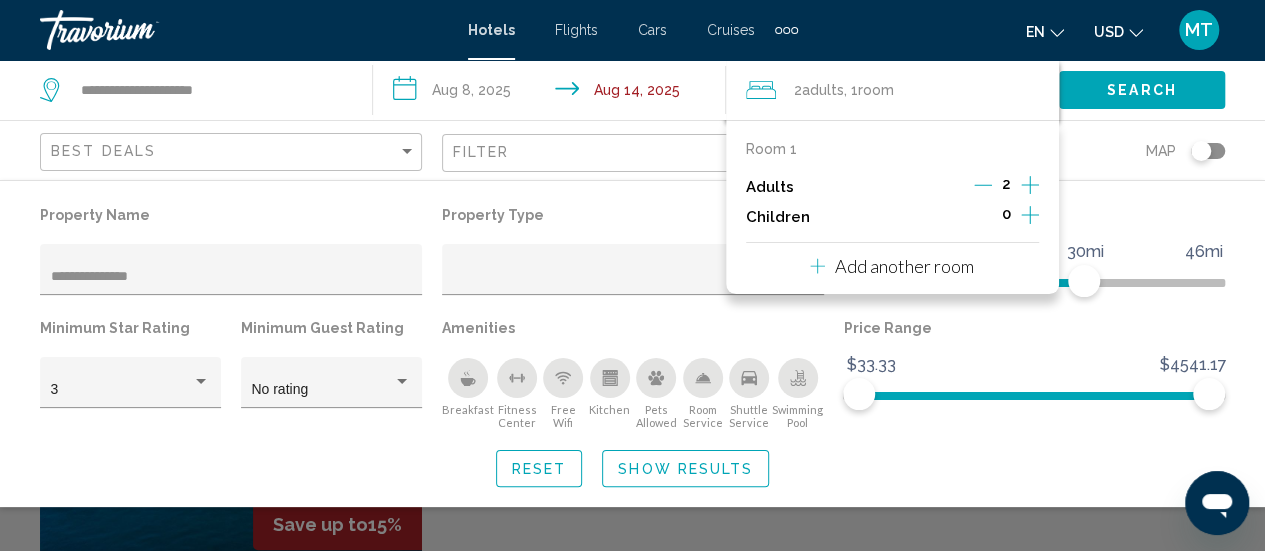 click 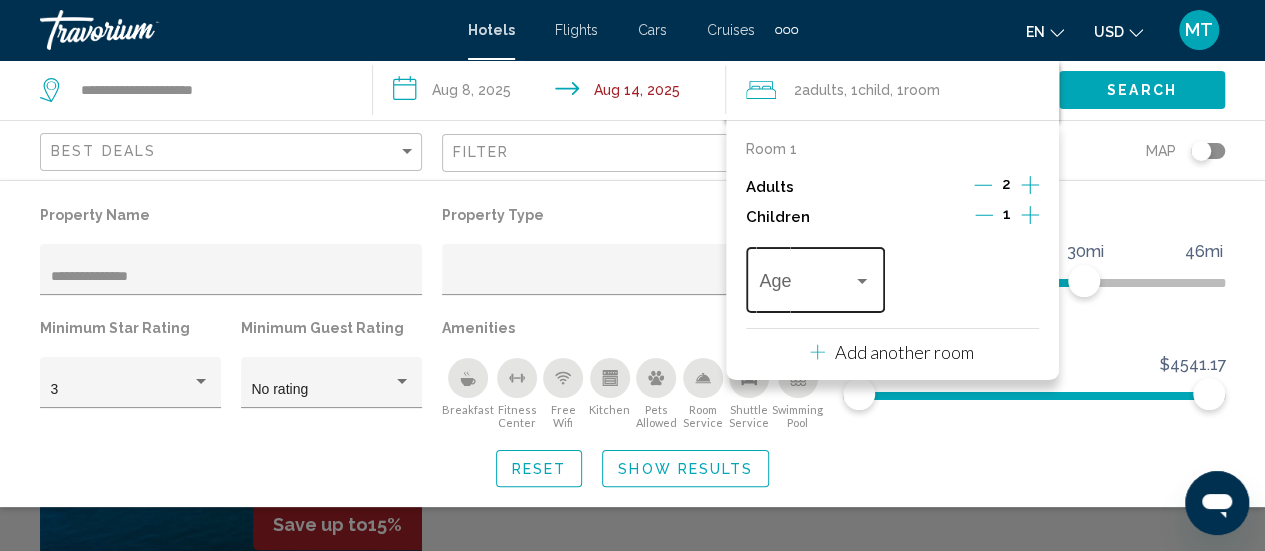 click at bounding box center (806, 285) 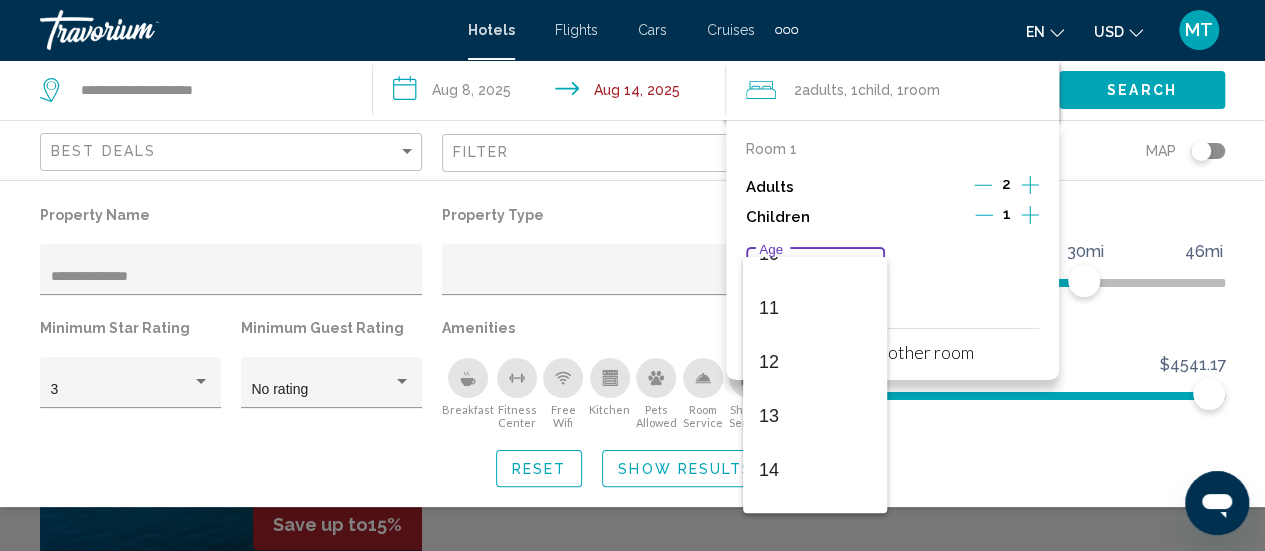 scroll, scrollTop: 590, scrollLeft: 0, axis: vertical 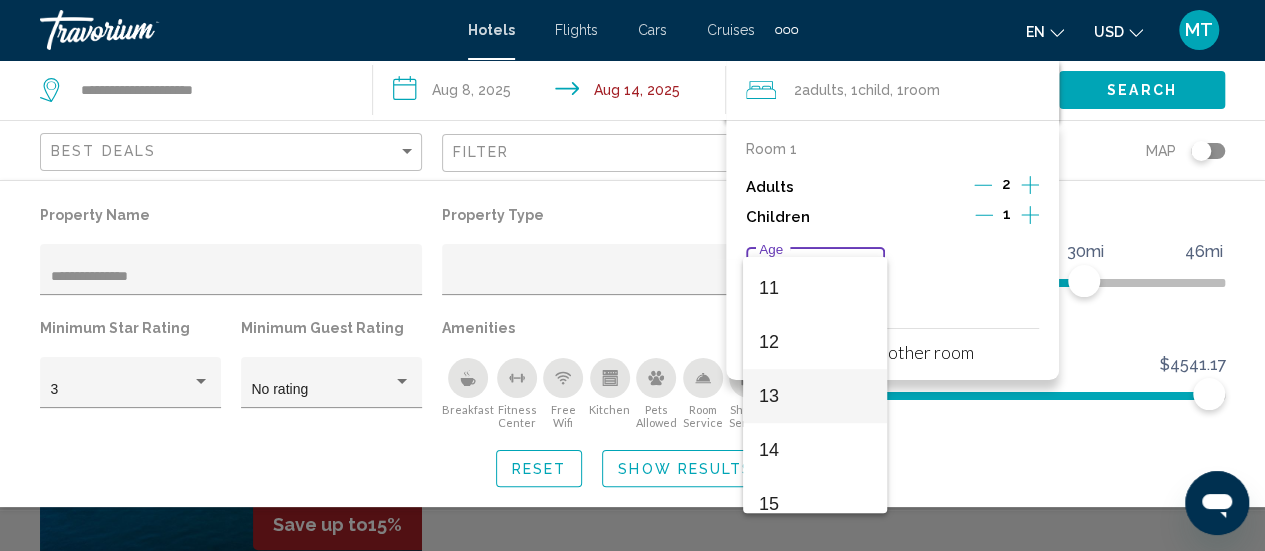 click on "13" at bounding box center (815, 396) 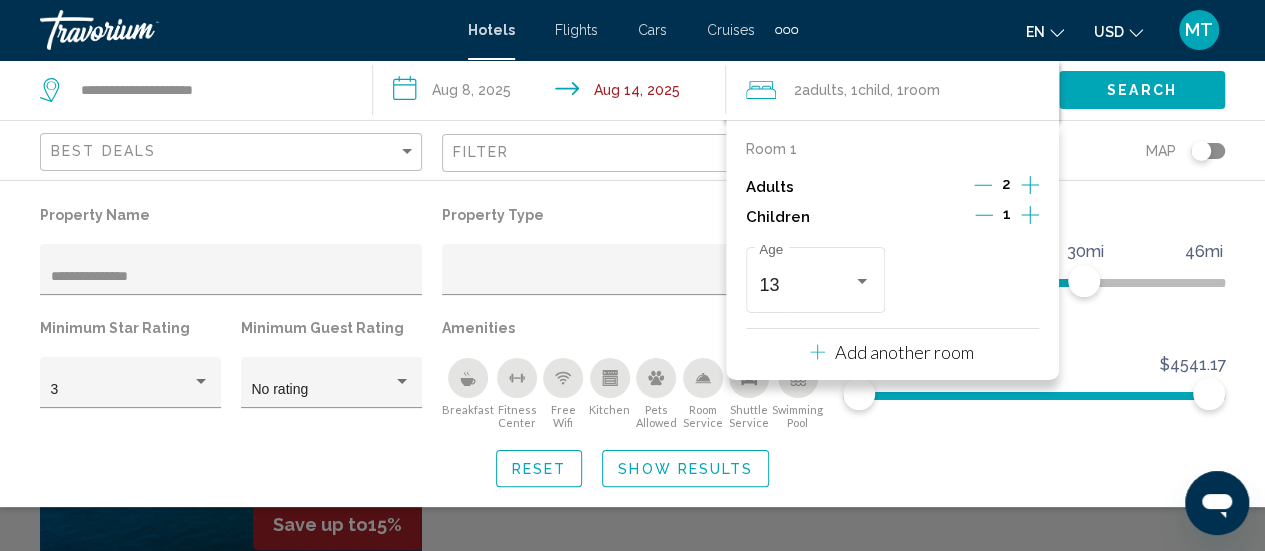 click on "Reset Show Results" 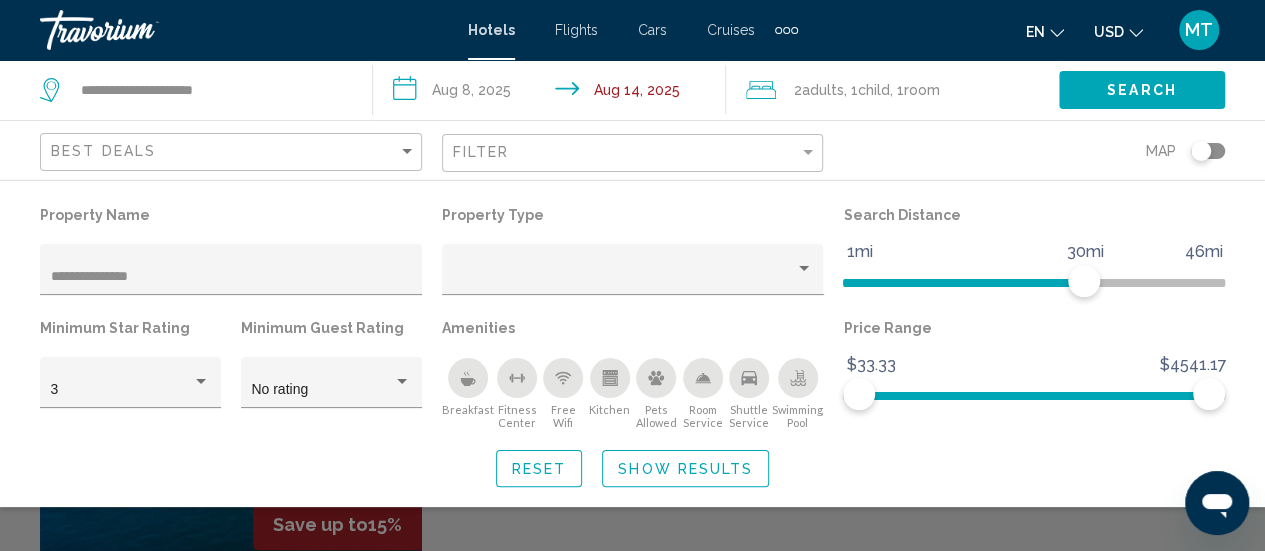 click on "Show Results" 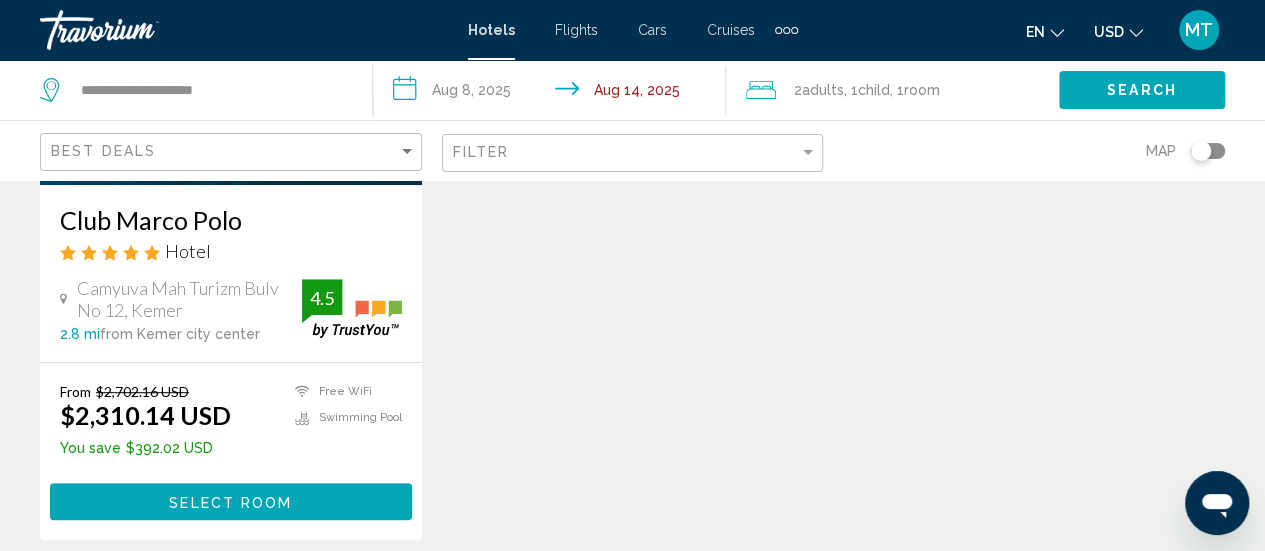 scroll, scrollTop: 393, scrollLeft: 0, axis: vertical 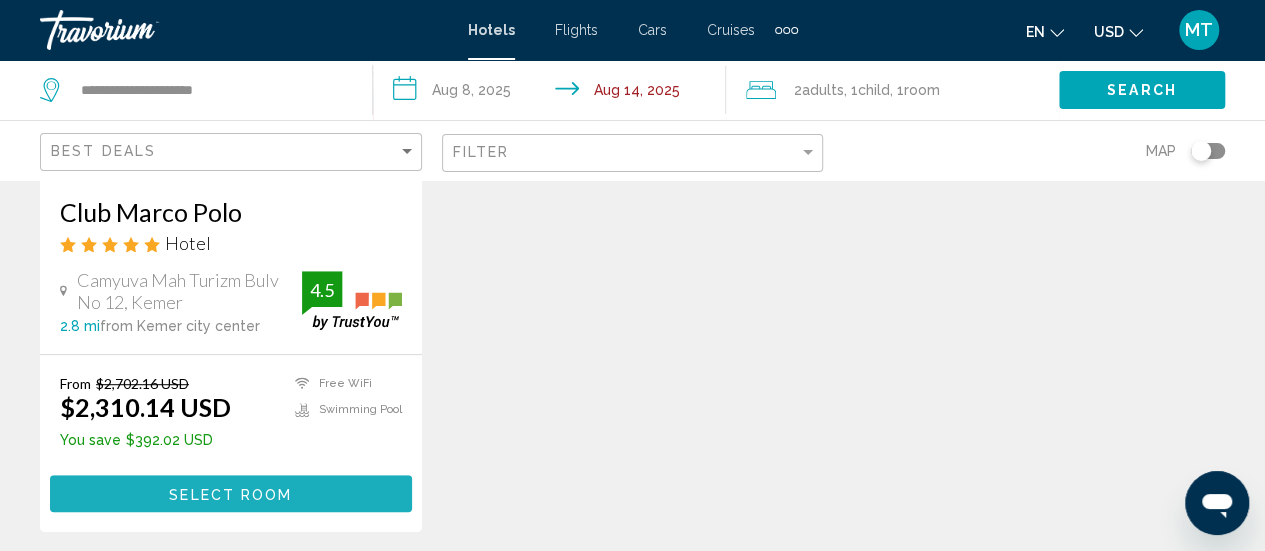 click on "Select Room" at bounding box center (231, 493) 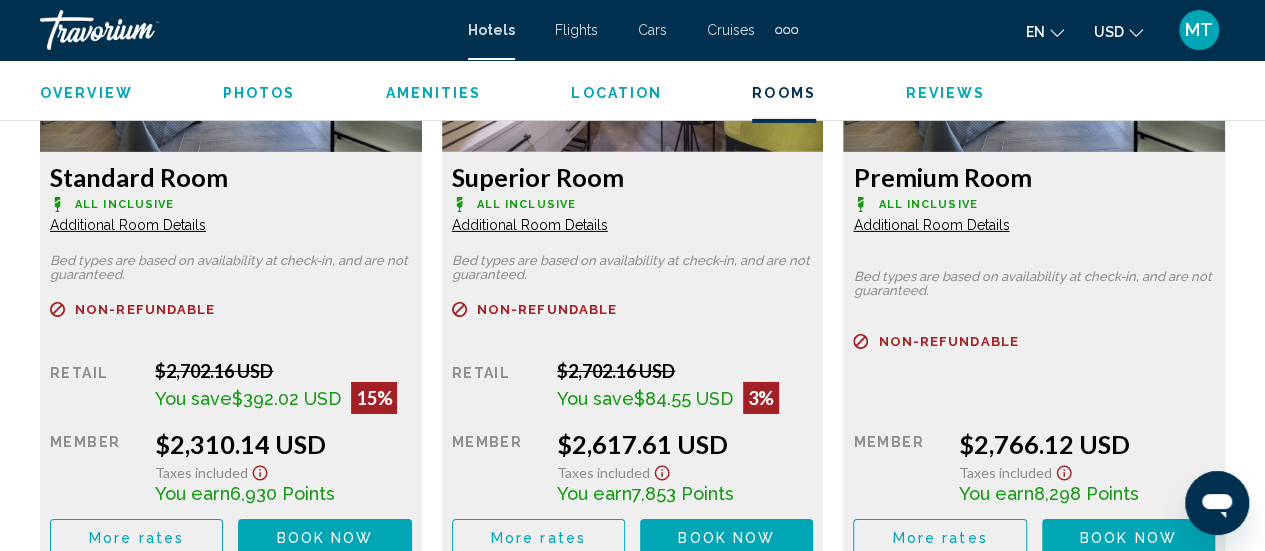 scroll, scrollTop: 3232, scrollLeft: 0, axis: vertical 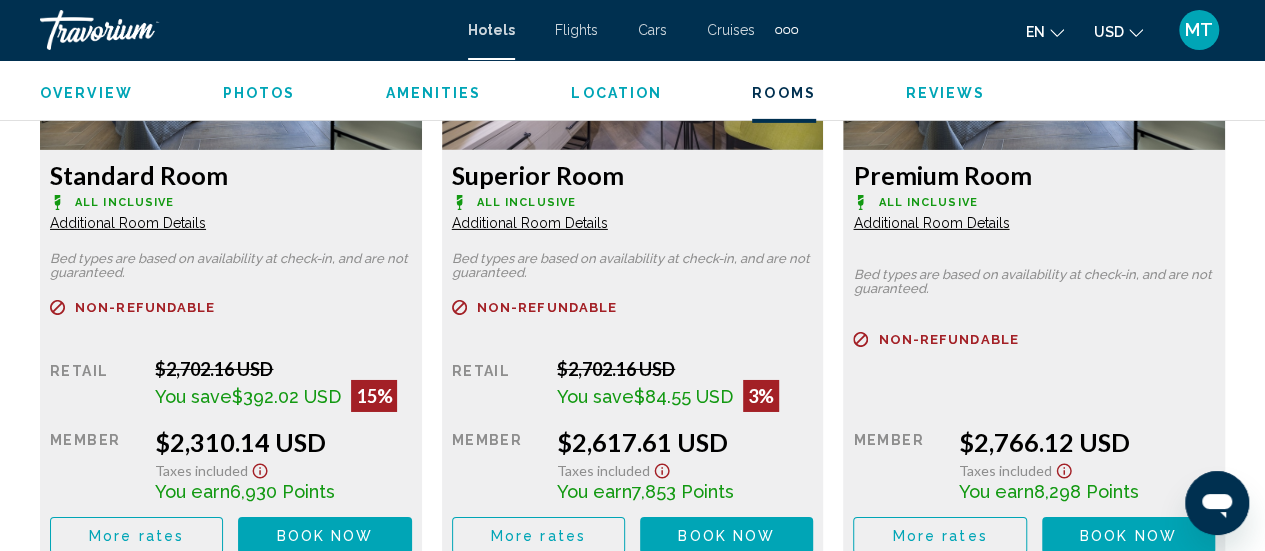 drag, startPoint x: 151, startPoint y: 441, endPoint x: 322, endPoint y: 439, distance: 171.01169 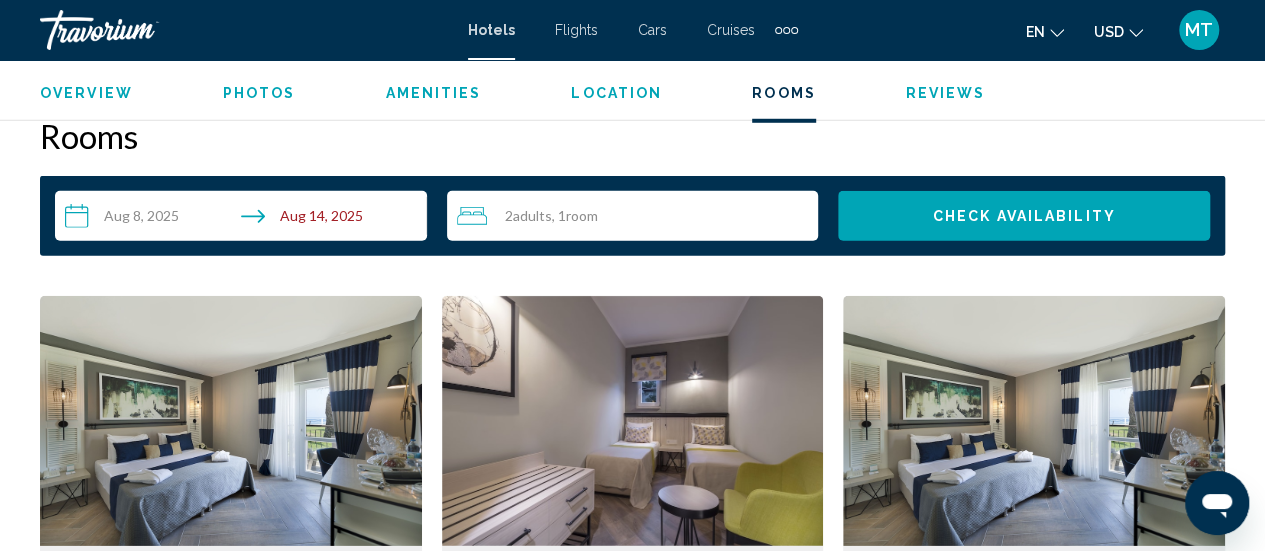 scroll, scrollTop: 2837, scrollLeft: 0, axis: vertical 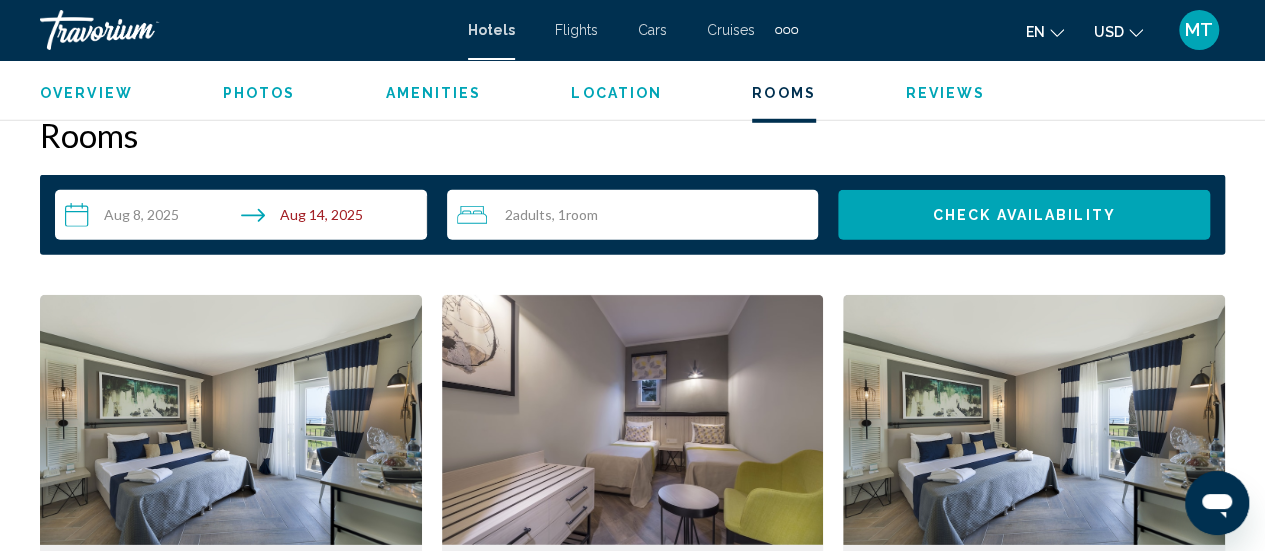 click on "**********" at bounding box center [245, 218] 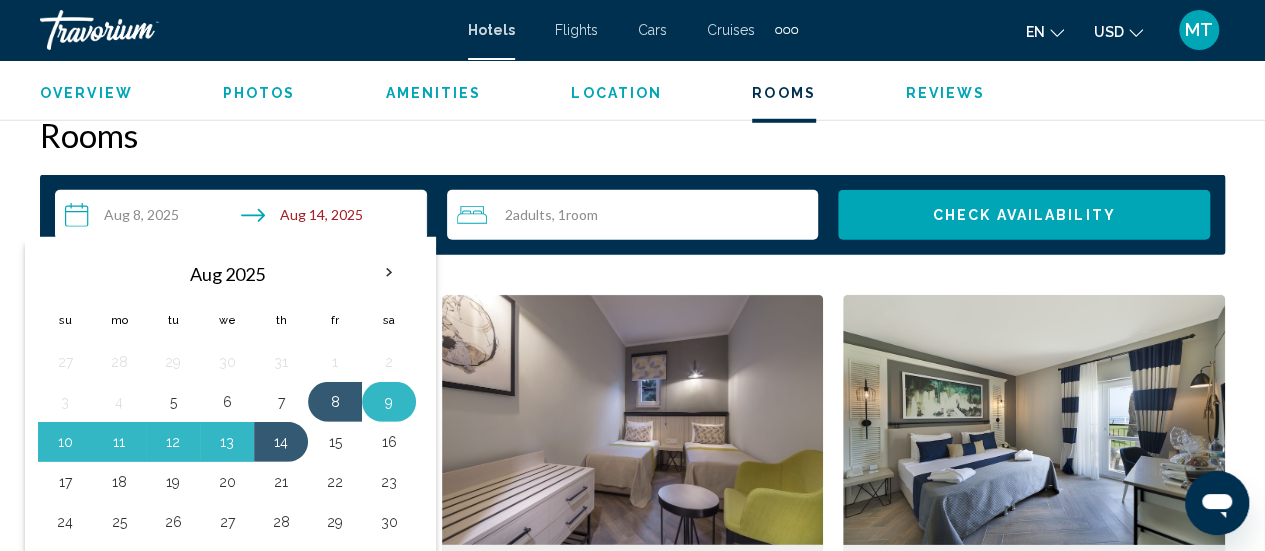 click on "9" at bounding box center [389, 402] 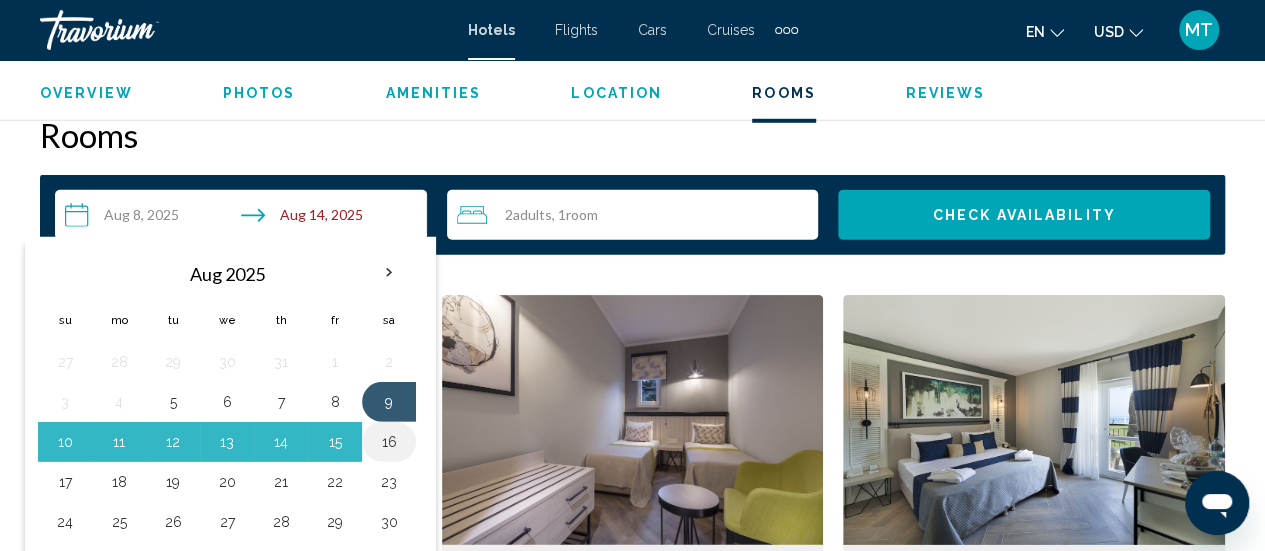 click on "16" at bounding box center (389, 442) 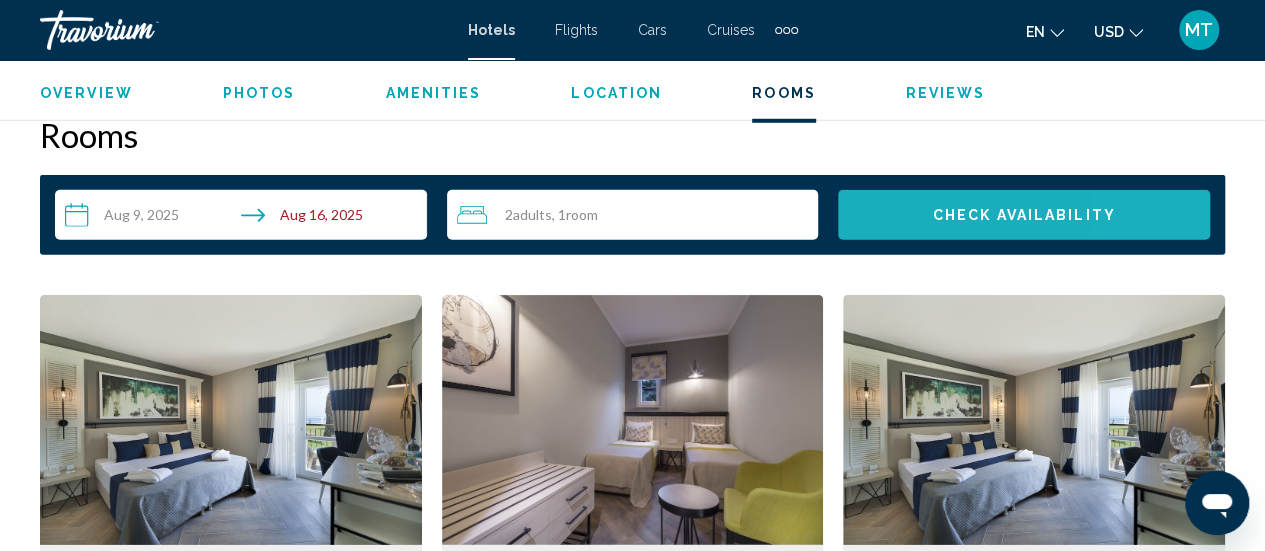 click on "Check Availability" at bounding box center (1024, 215) 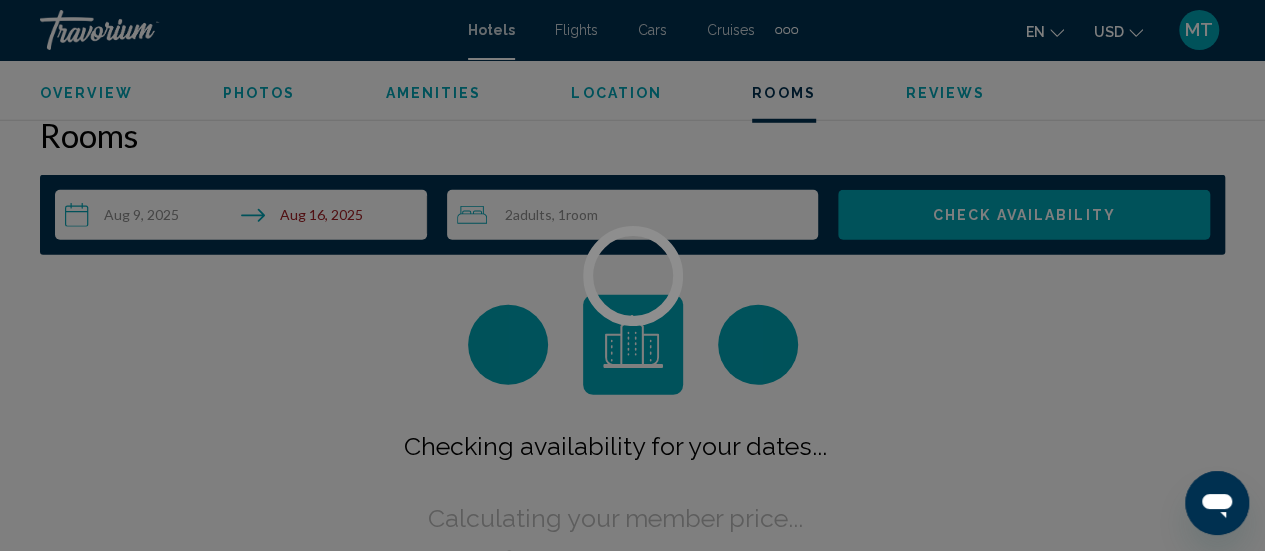 scroll, scrollTop: 2832, scrollLeft: 0, axis: vertical 